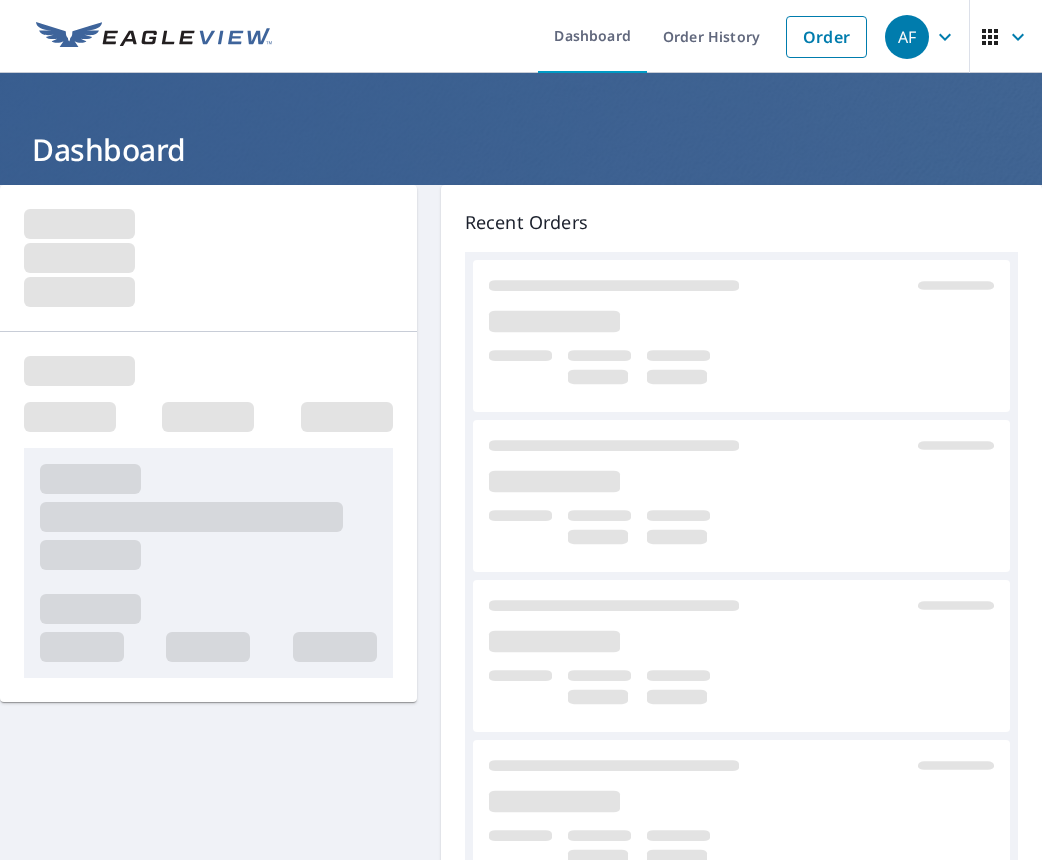 scroll, scrollTop: 0, scrollLeft: 0, axis: both 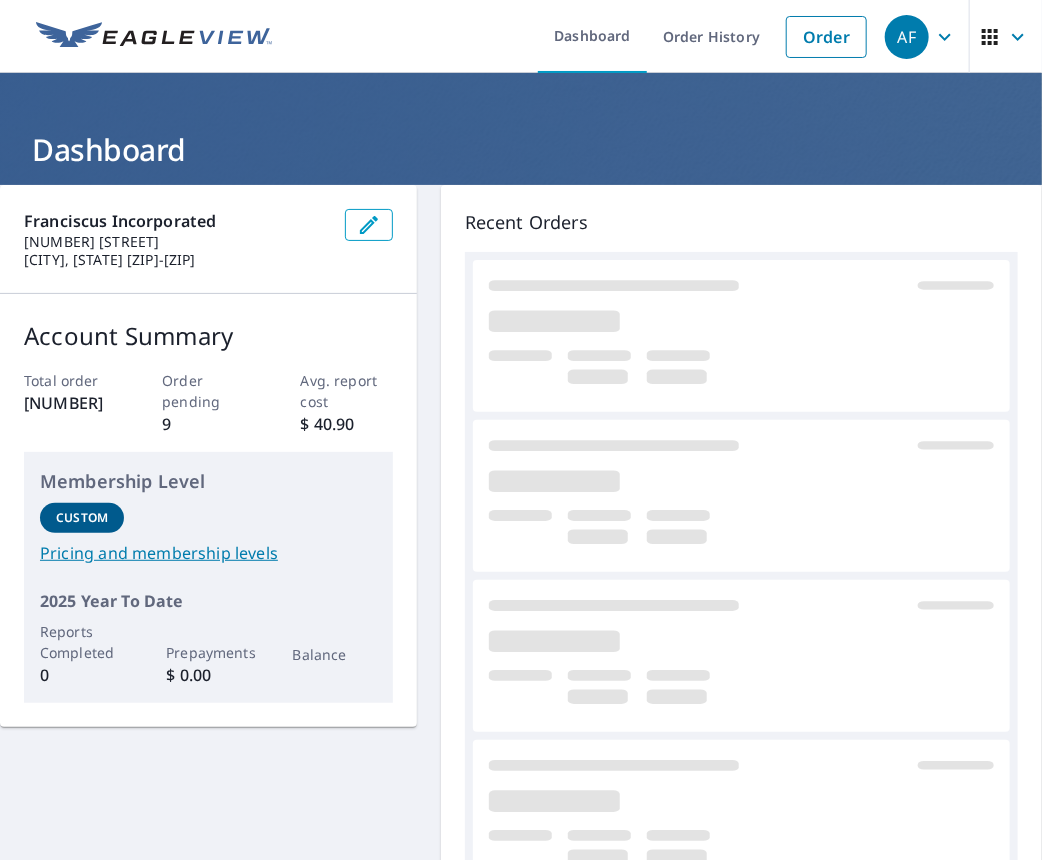 click at bounding box center (741, 496) 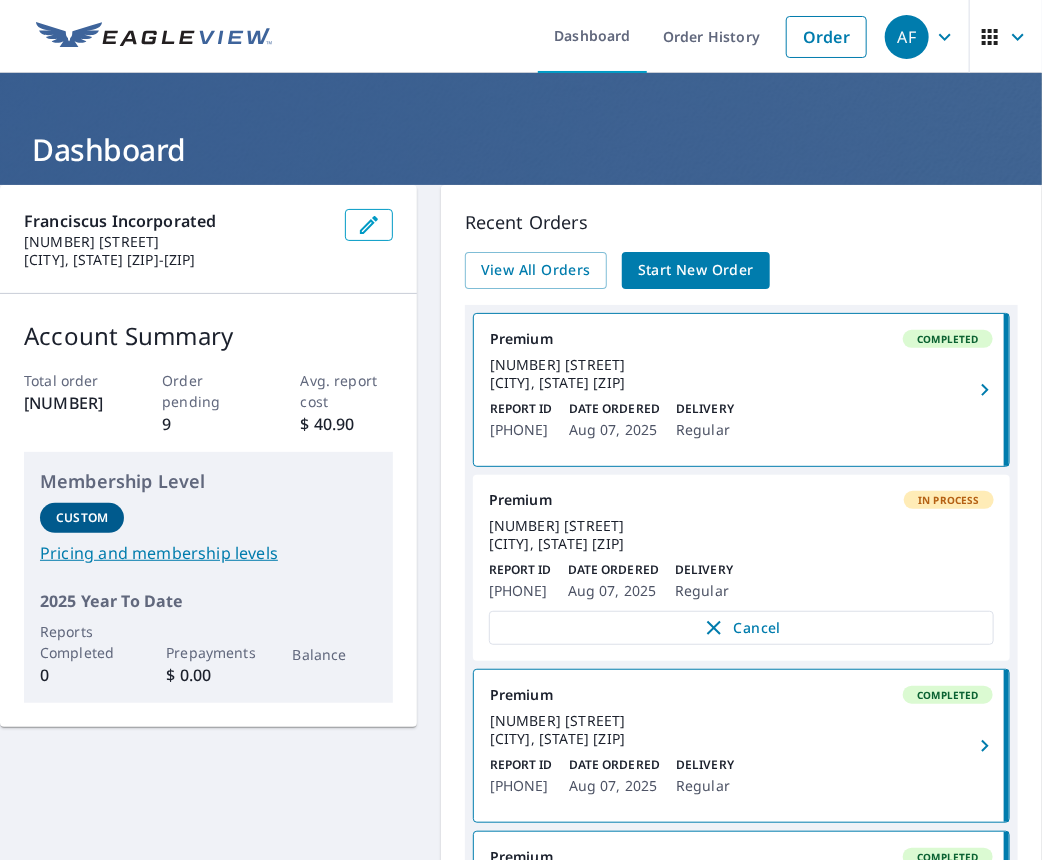 click on "Start New Order" at bounding box center (696, 270) 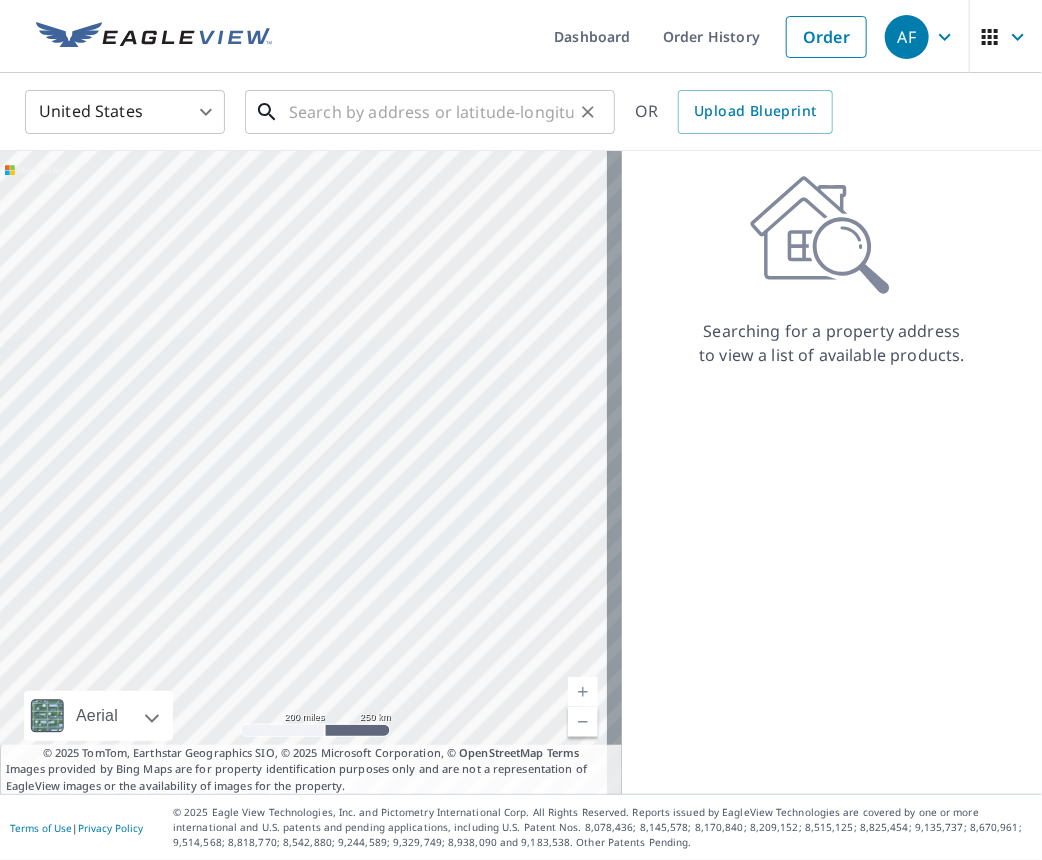 click at bounding box center [431, 112] 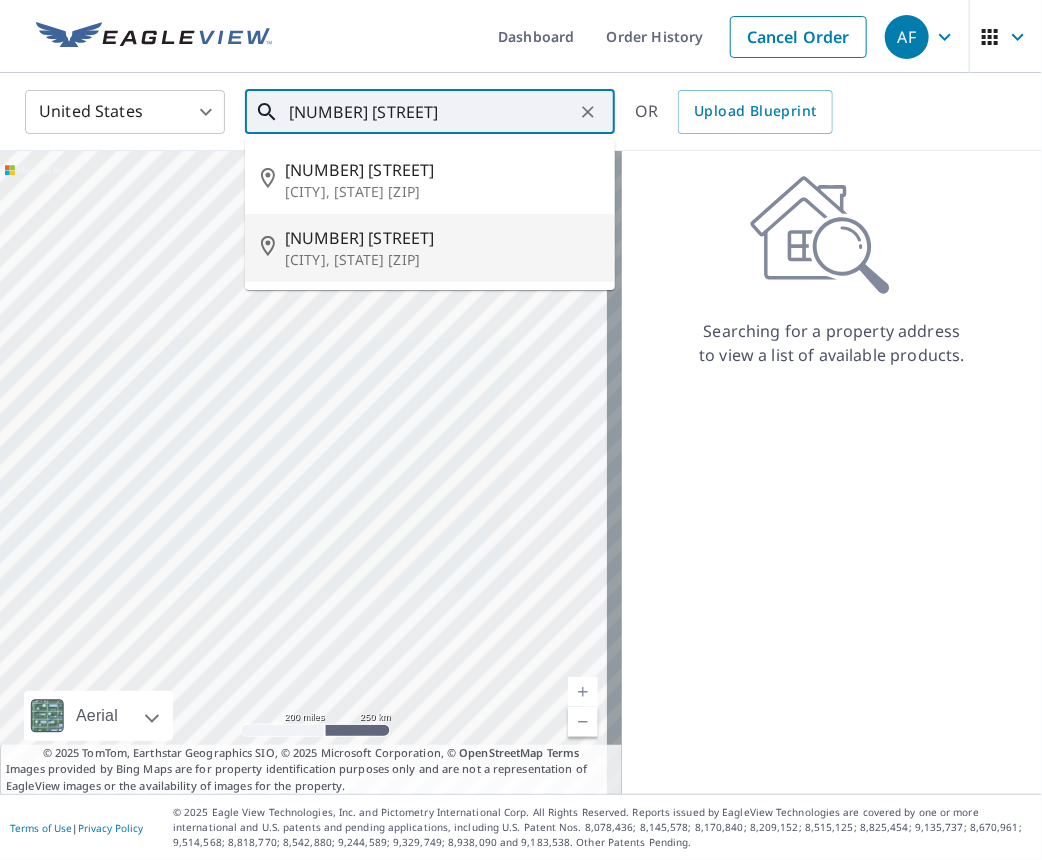 click on "[CITY], [STATE] [ZIP]" at bounding box center [442, 260] 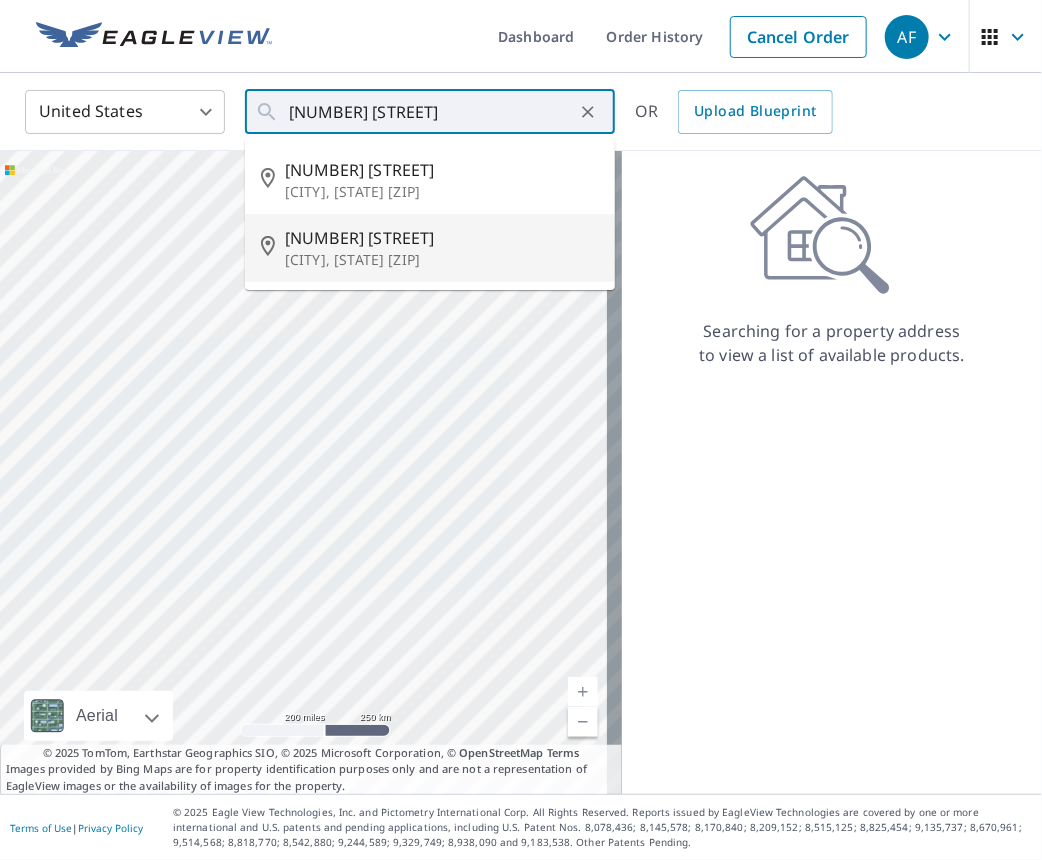 type on "[NUMBER] [STREET] [CITY], [STATE] [ZIP]" 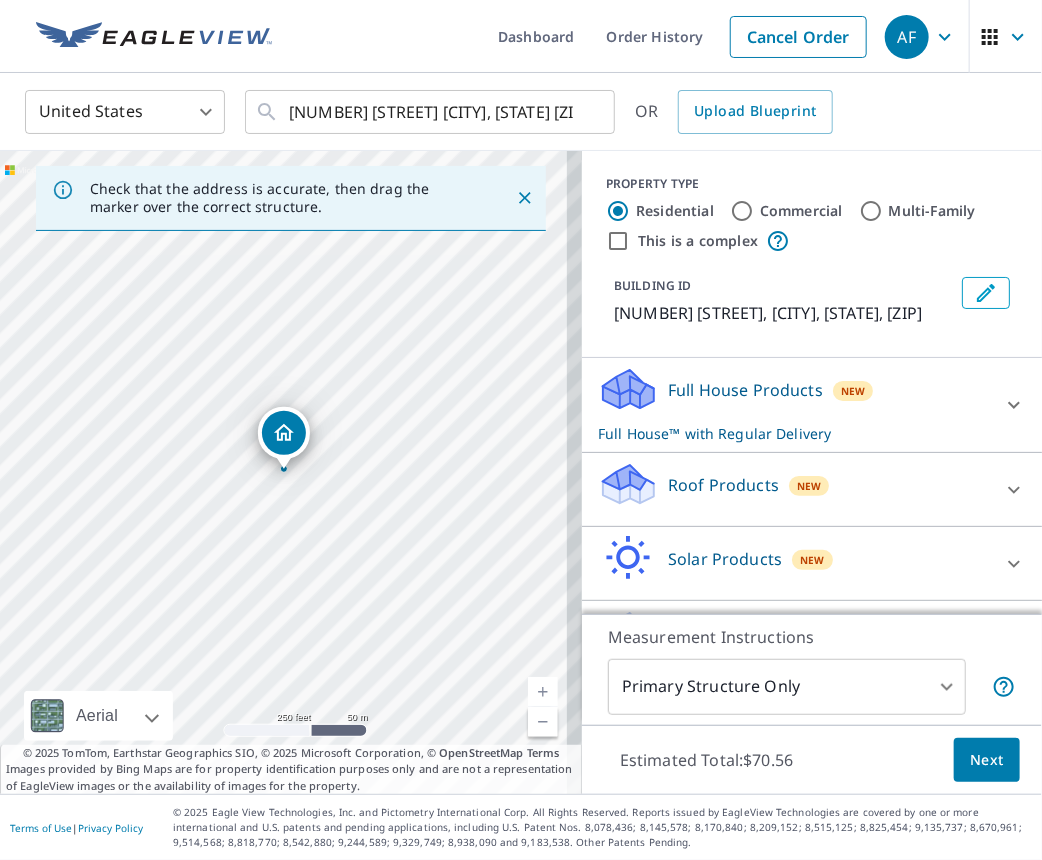 click on "Roof Products New" at bounding box center (794, 489) 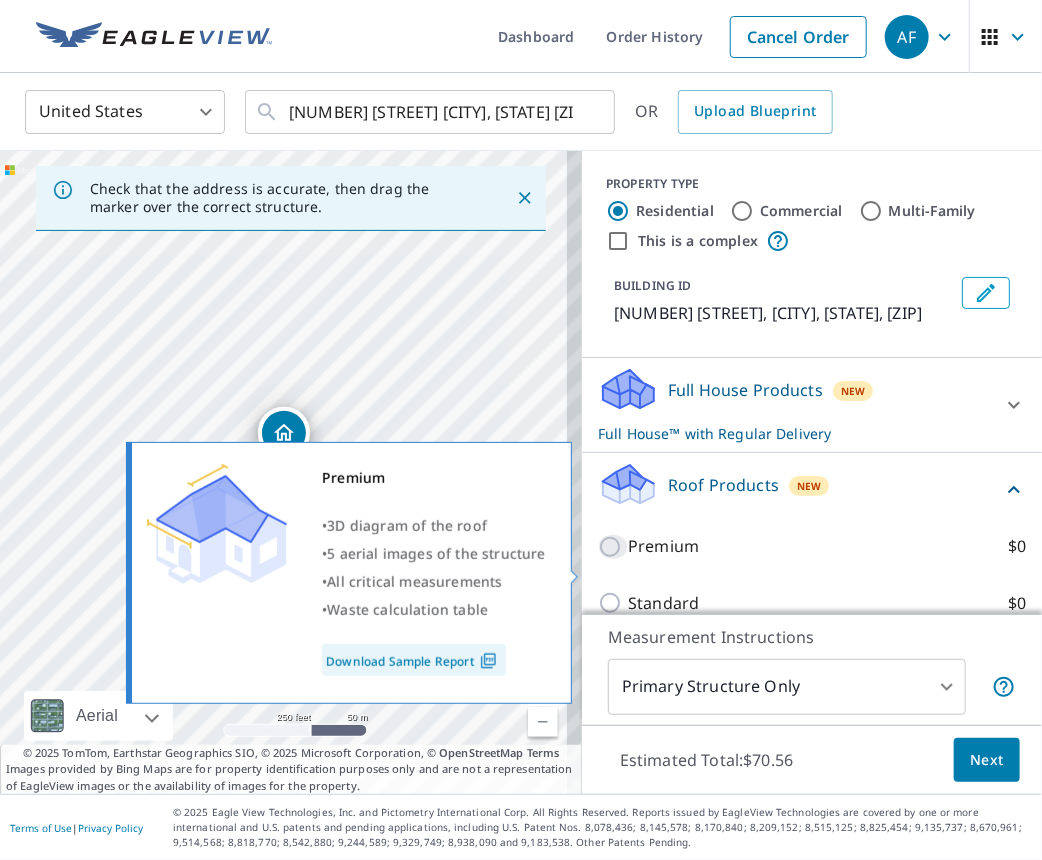 click on "Premium $0" at bounding box center [613, 547] 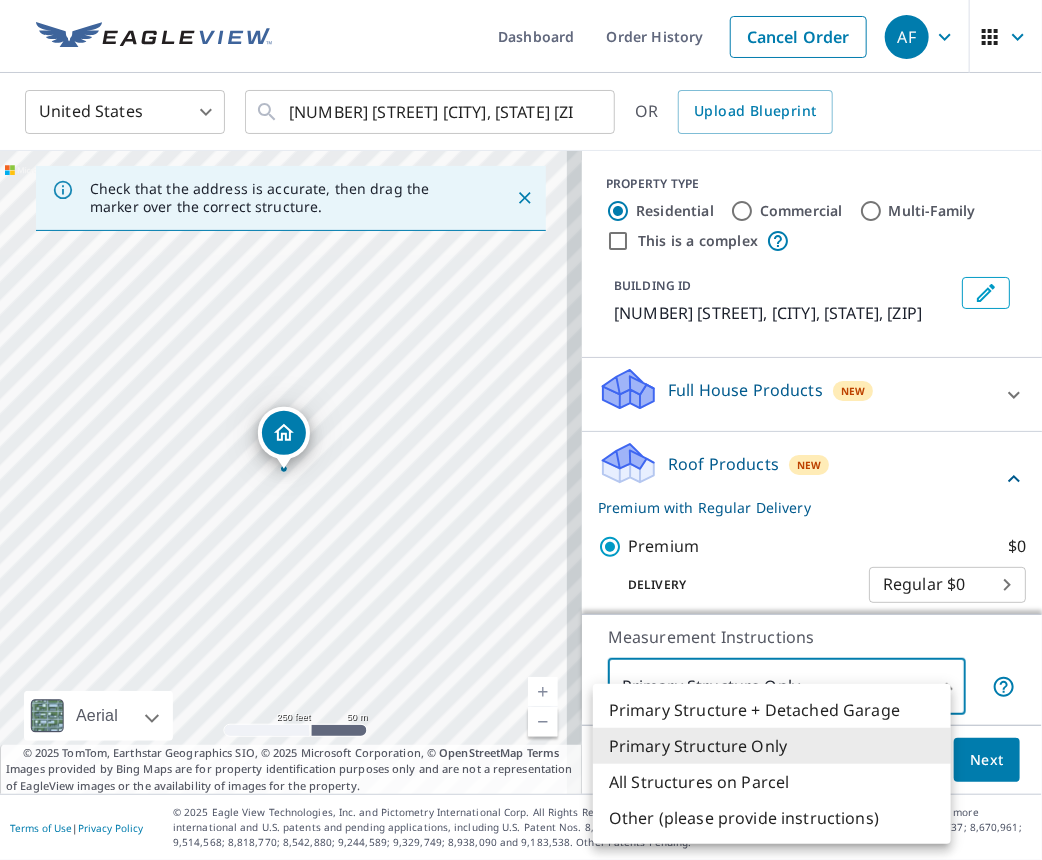 click on "[EMAIL]
[NUMBER] [STREET] [CITY], [STATE] [ZIP]
OR Upload Blueprint Check that the address is accurate, then drag the marker over the correct structure. [NUMBER] [STREET] [CITY], [STATE] [ZIP] Aerial Road A standard road map Aerial A detailed look from above Labels Labels 250 feet 50 m © [YEAR] TomTom, © Vexcel Imaging, © [YEAR] Microsoft Corporation,  © OpenStreetMap Terms © [YEAR] TomTom, Earthstar Geographics SIO, © [YEAR] Microsoft Corporation, ©   OpenStreetMap   Terms Images provided by Bing Maps are for property identification purposes only and are not a representation of EagleView images or the availability of images for the property. PROPERTY TYPE Residential Commercial Multi-Family This is a complex BUILDING ID [NUMBER] [STREET], [CITY], [STATE], [ZIP] Full House Products New Full House™ $[PRICE] Roof Products New Premium with Regular Delivery Premium $[PRICE] Delivery Regular $[PRICE] ​ Standard $[PRICE] Gutter $[PRICE] Bid Perfect™ $[PRICE] New $[PRICE]" at bounding box center [521, 430] 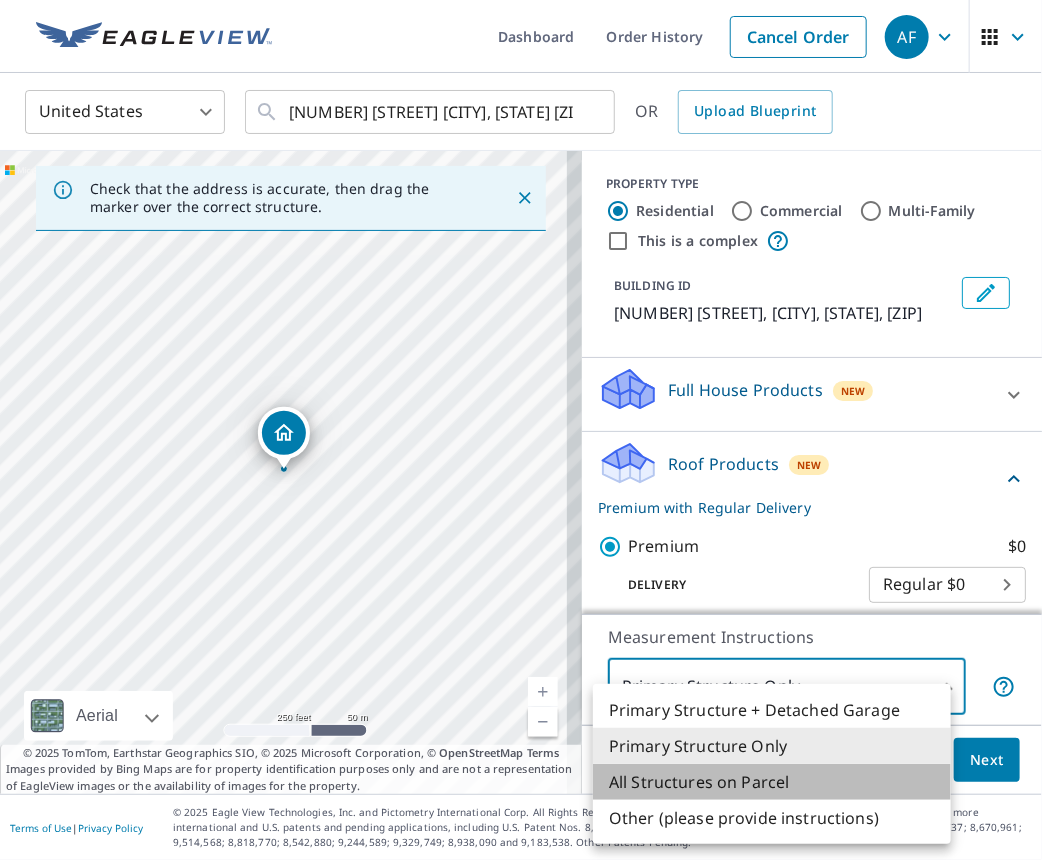 click on "All Structures on Parcel" at bounding box center [772, 782] 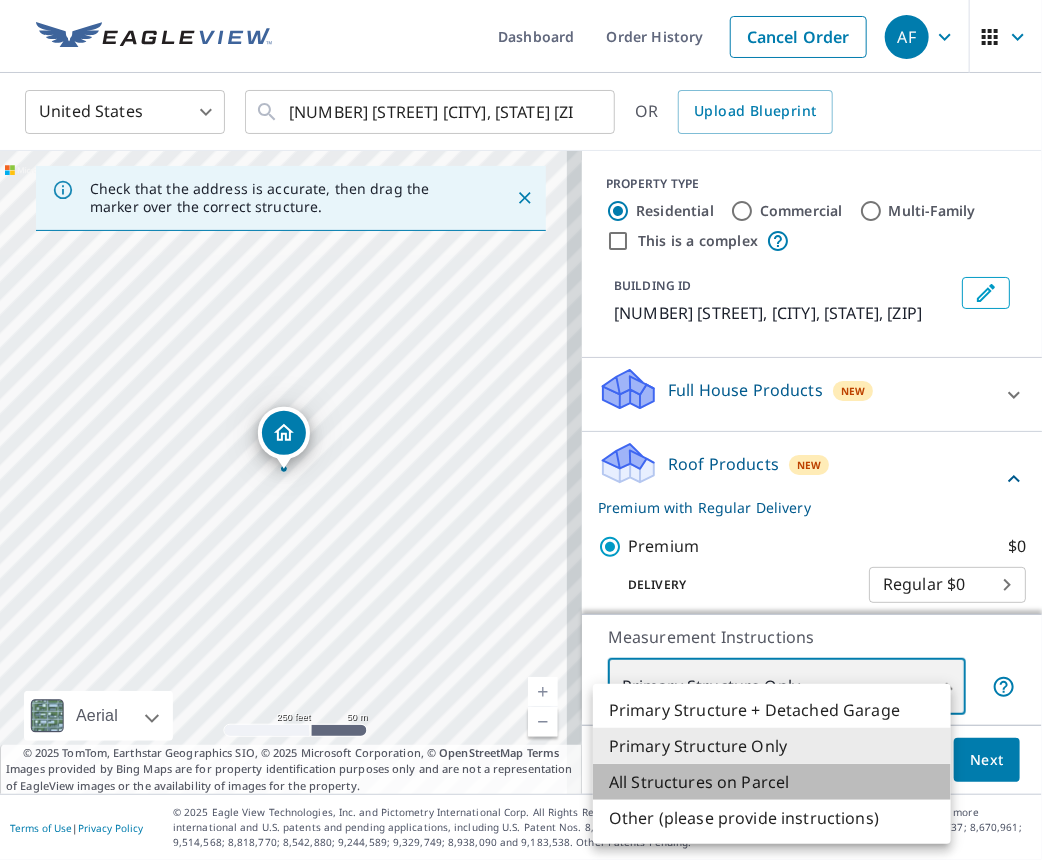 type on "3" 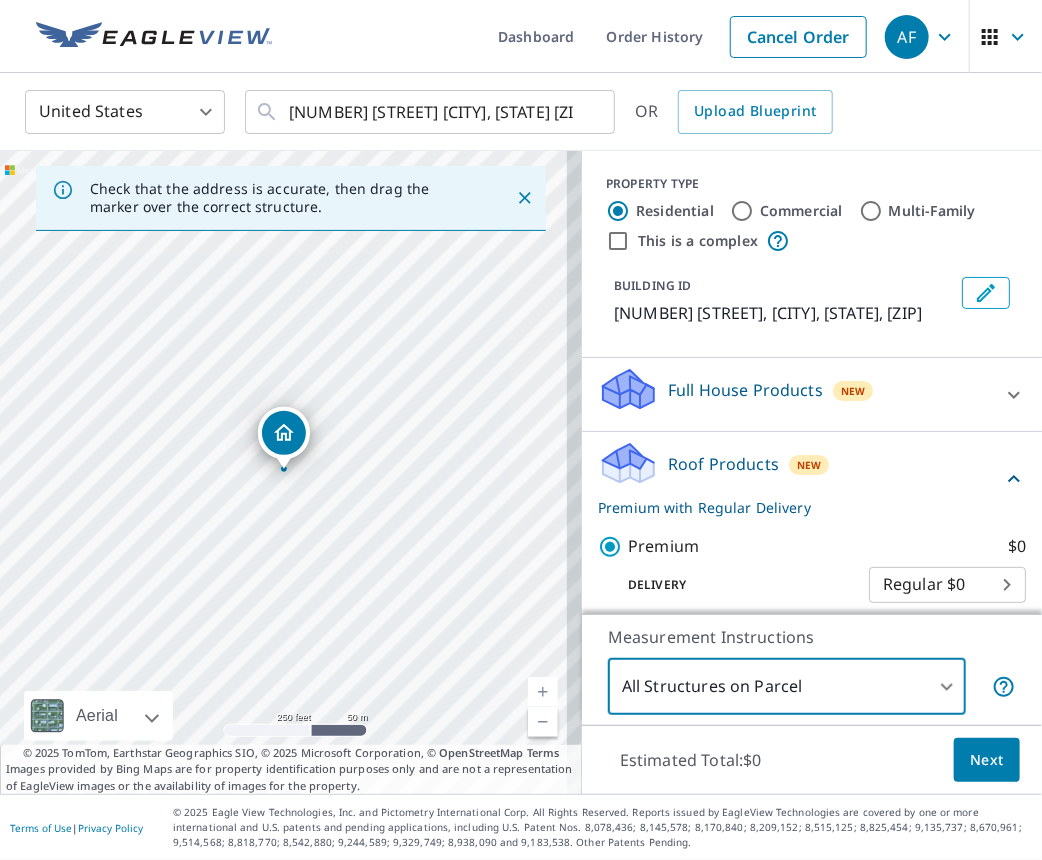 click on "Next" at bounding box center [987, 760] 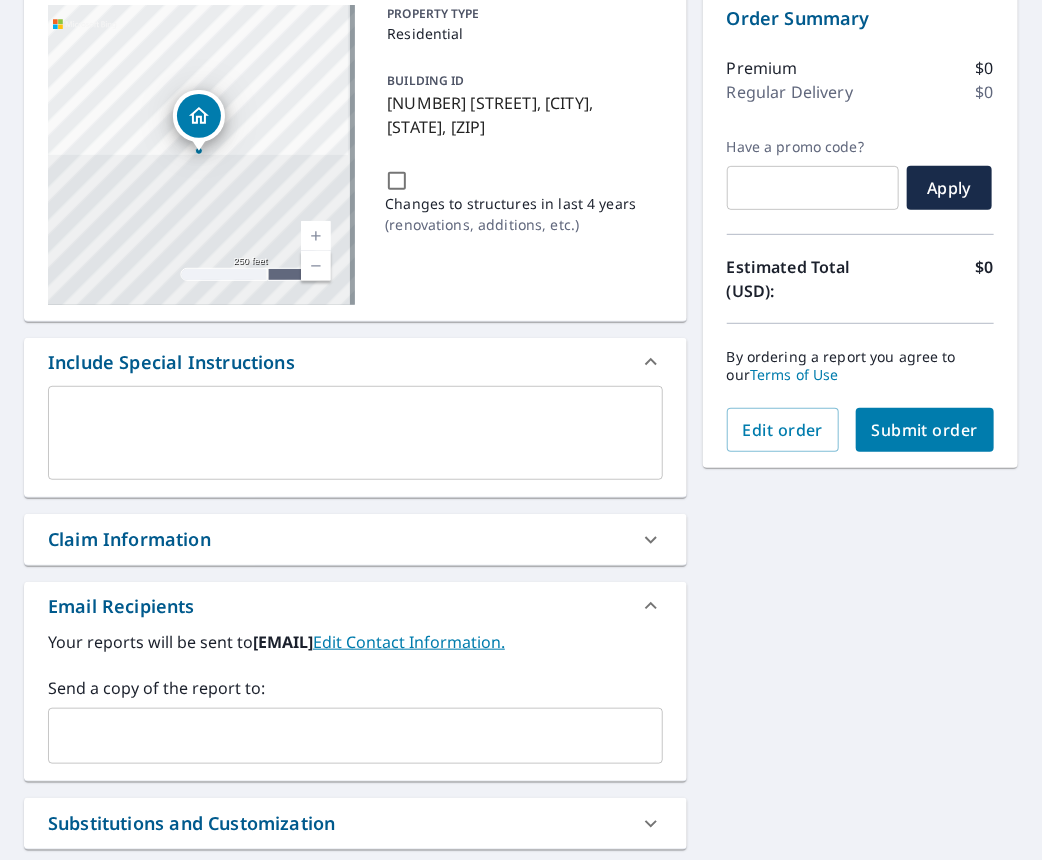 scroll, scrollTop: 216, scrollLeft: 0, axis: vertical 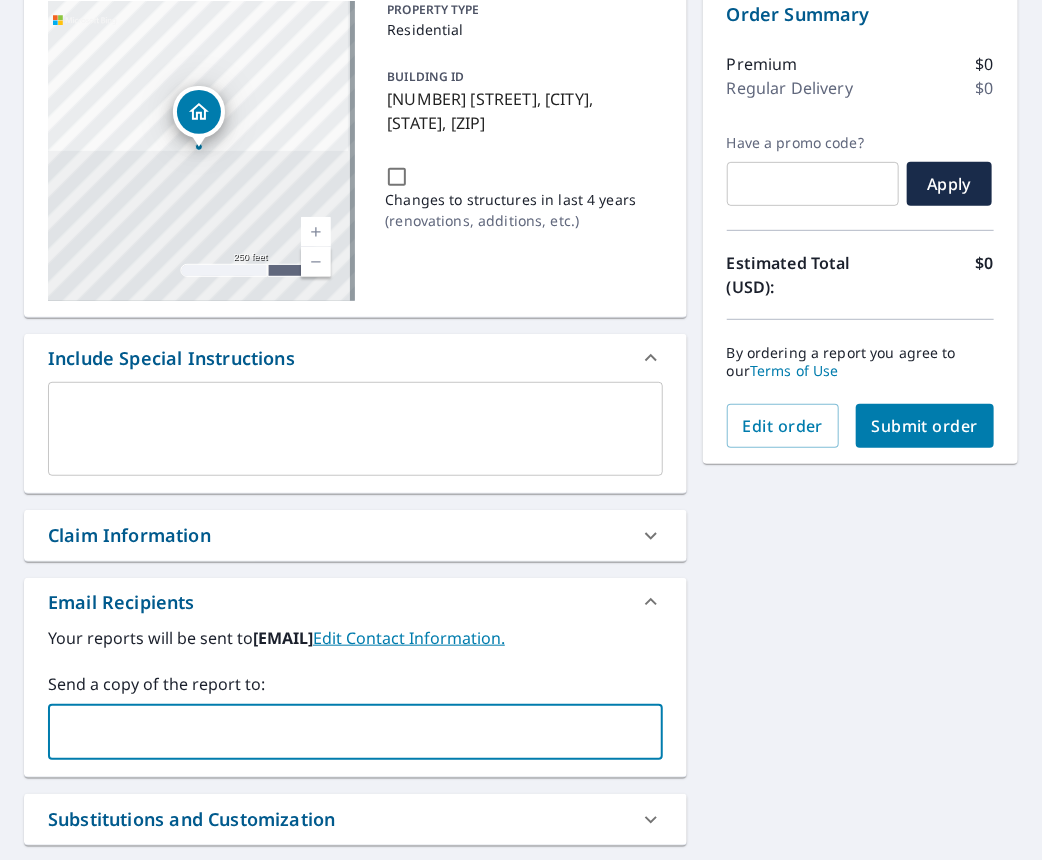 click at bounding box center [340, 732] 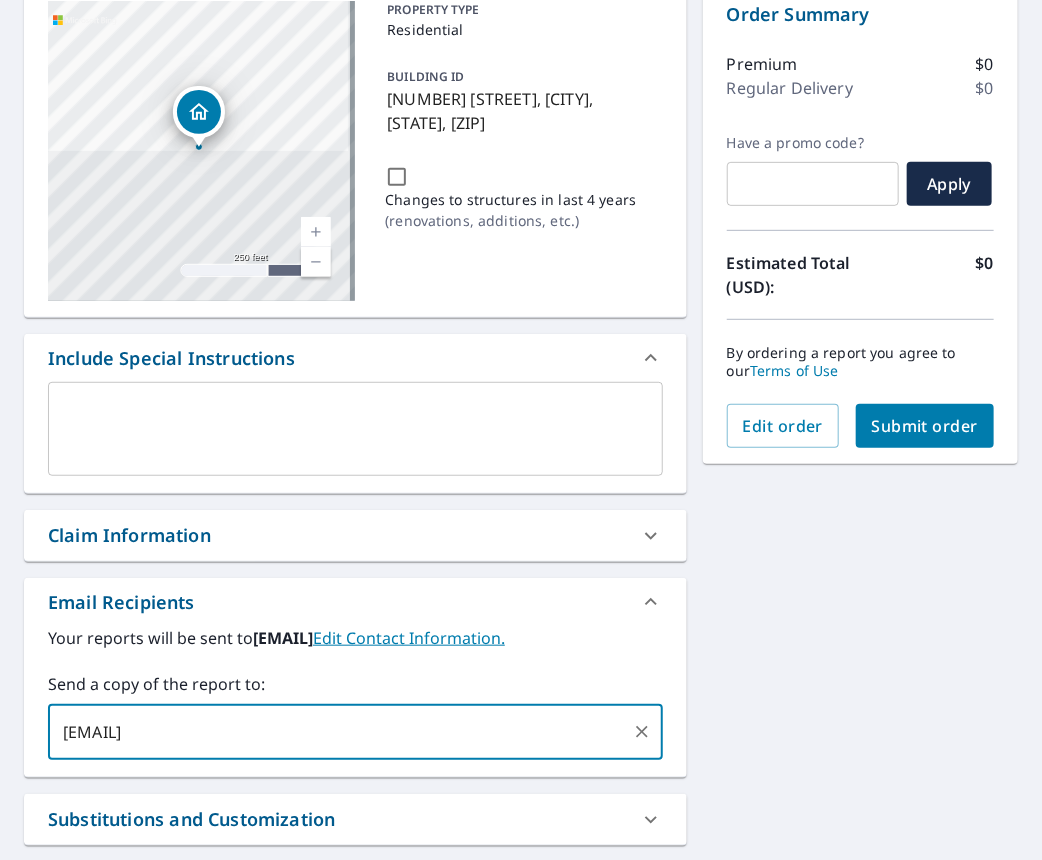 click on "[EMAIL]" at bounding box center [340, 732] 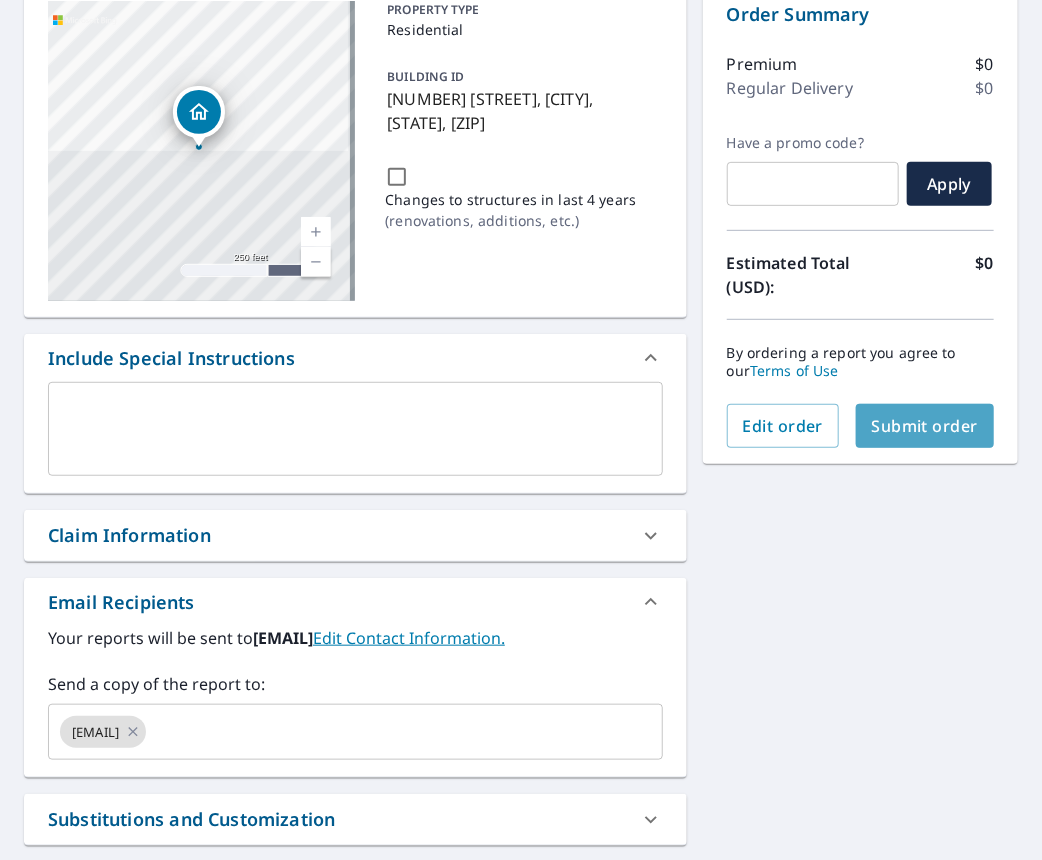 click on "Submit order" at bounding box center (925, 426) 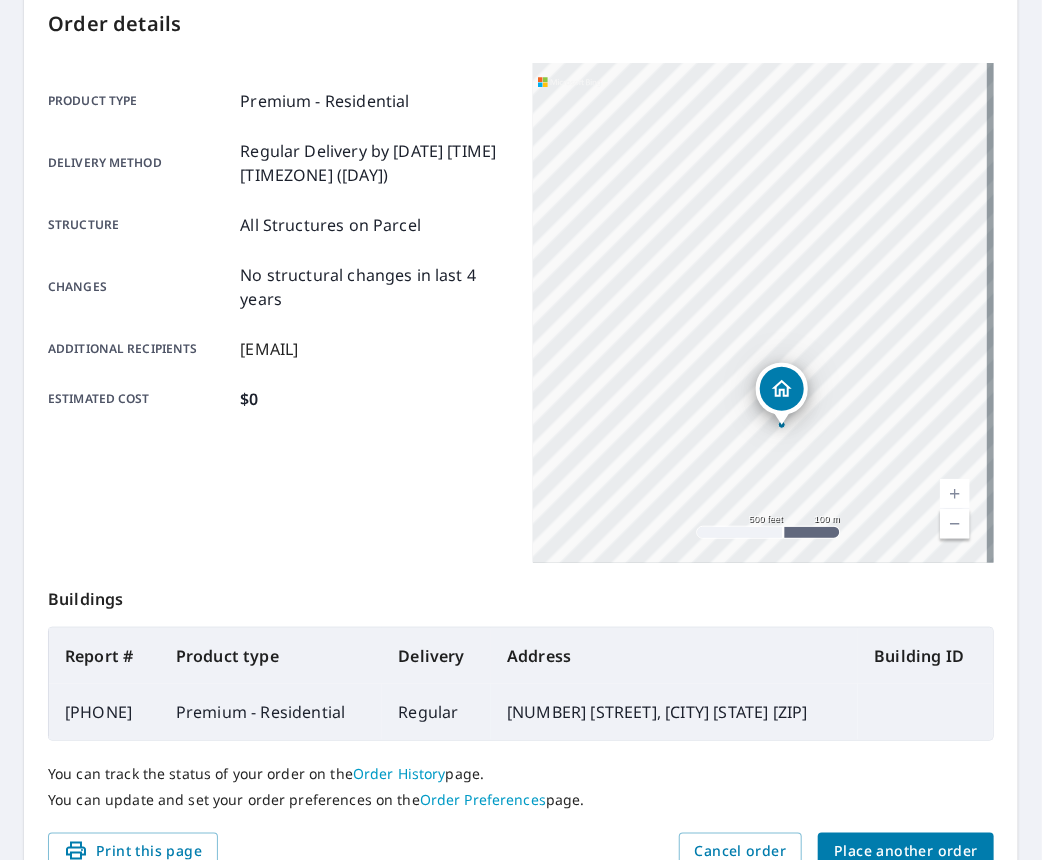 scroll, scrollTop: 331, scrollLeft: 0, axis: vertical 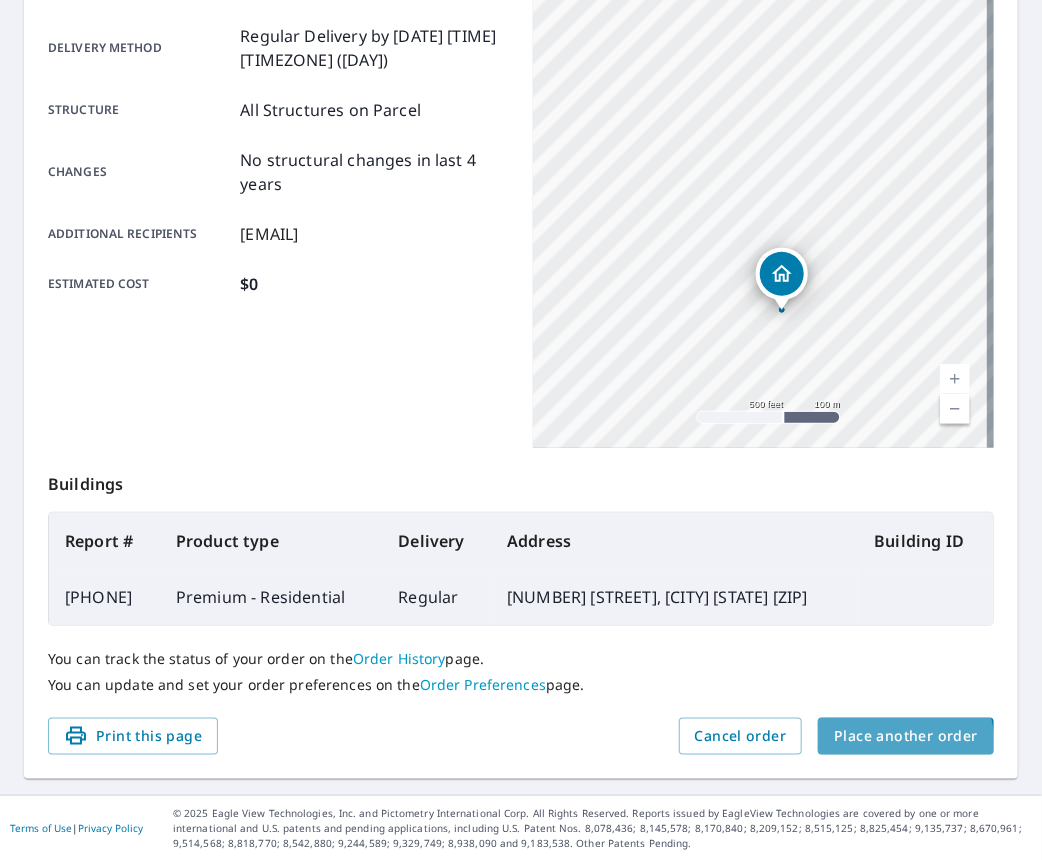 click on "Place another order" at bounding box center [906, 736] 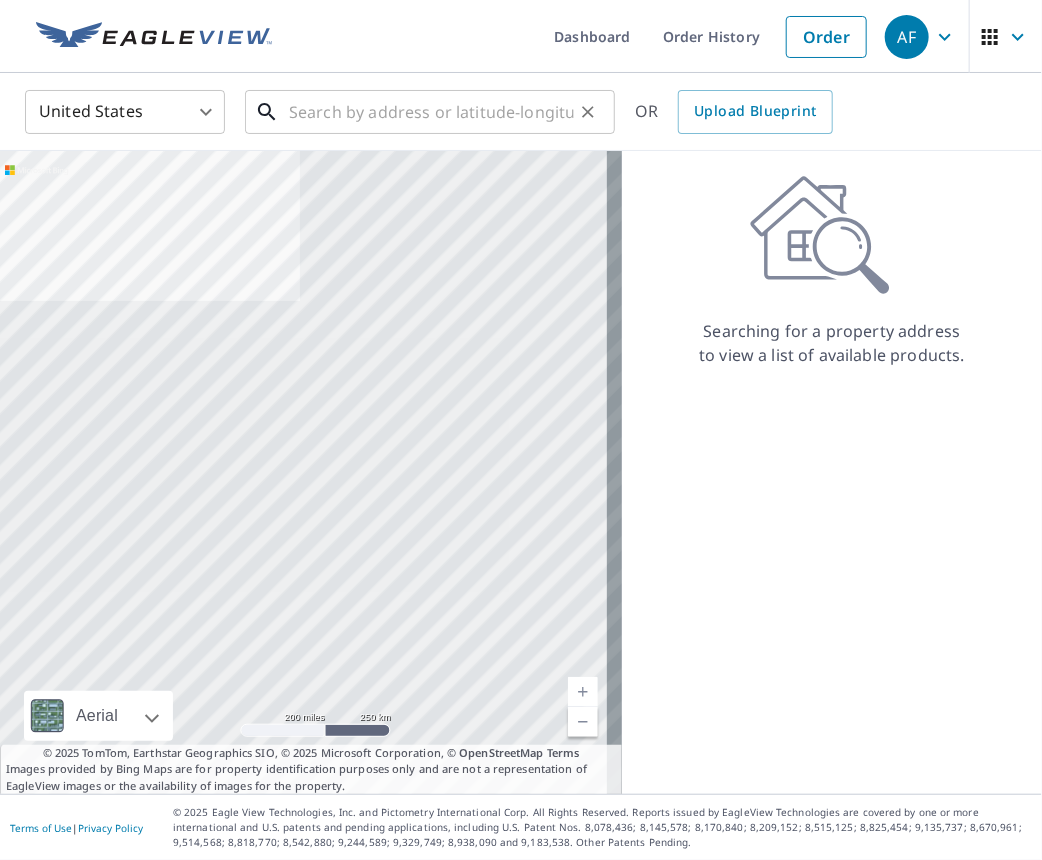 click at bounding box center [431, 112] 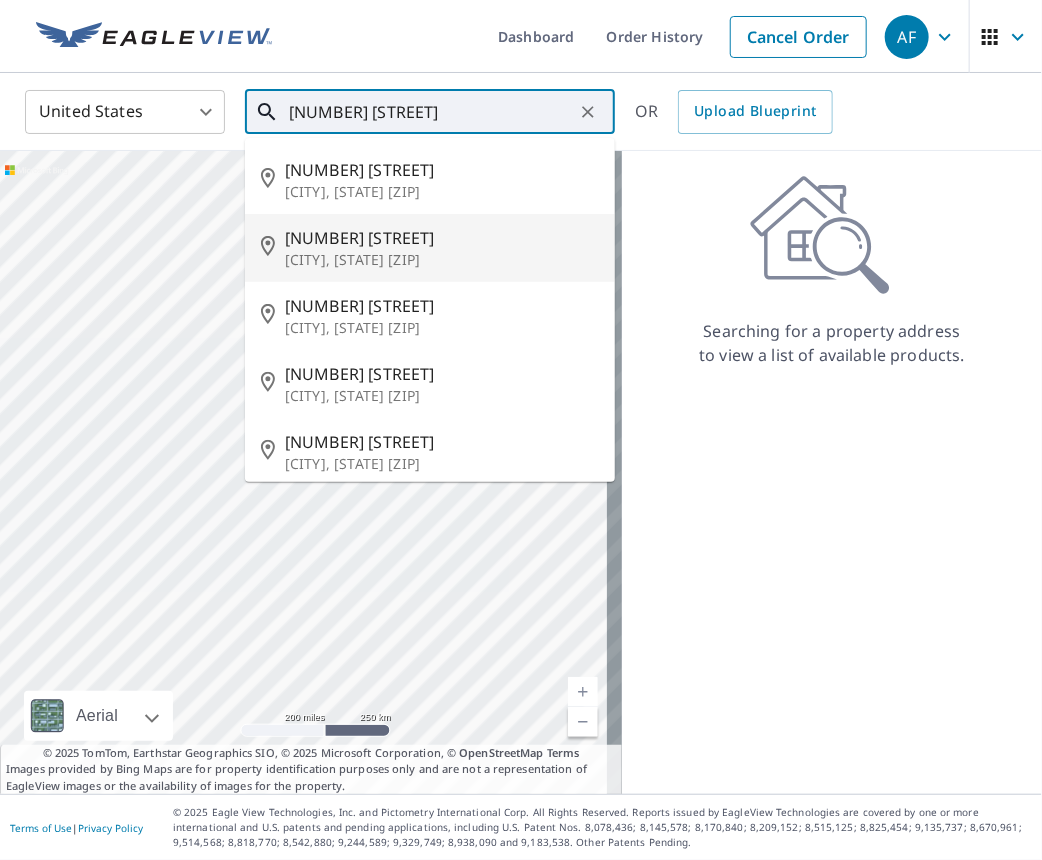 click on "[CITY], [STATE] [ZIP]" at bounding box center (442, 260) 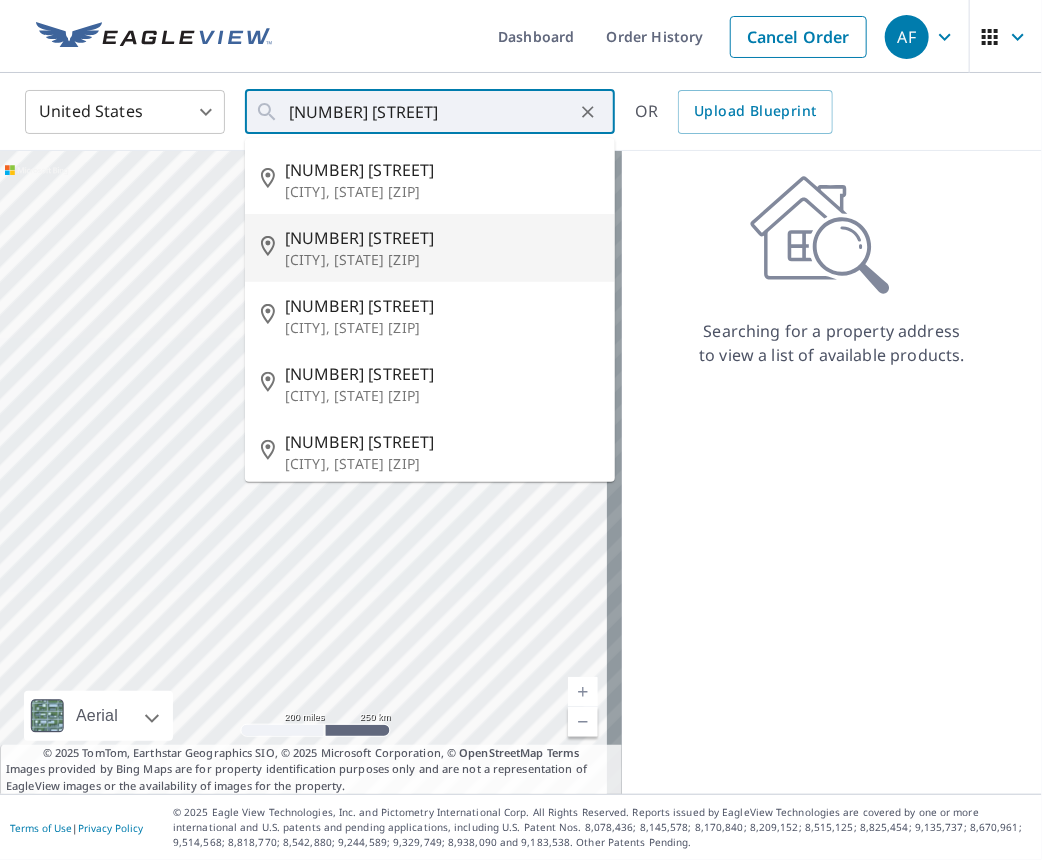 type on "[NUMBER] [STREET] [CITY], [STATE] [ZIP]" 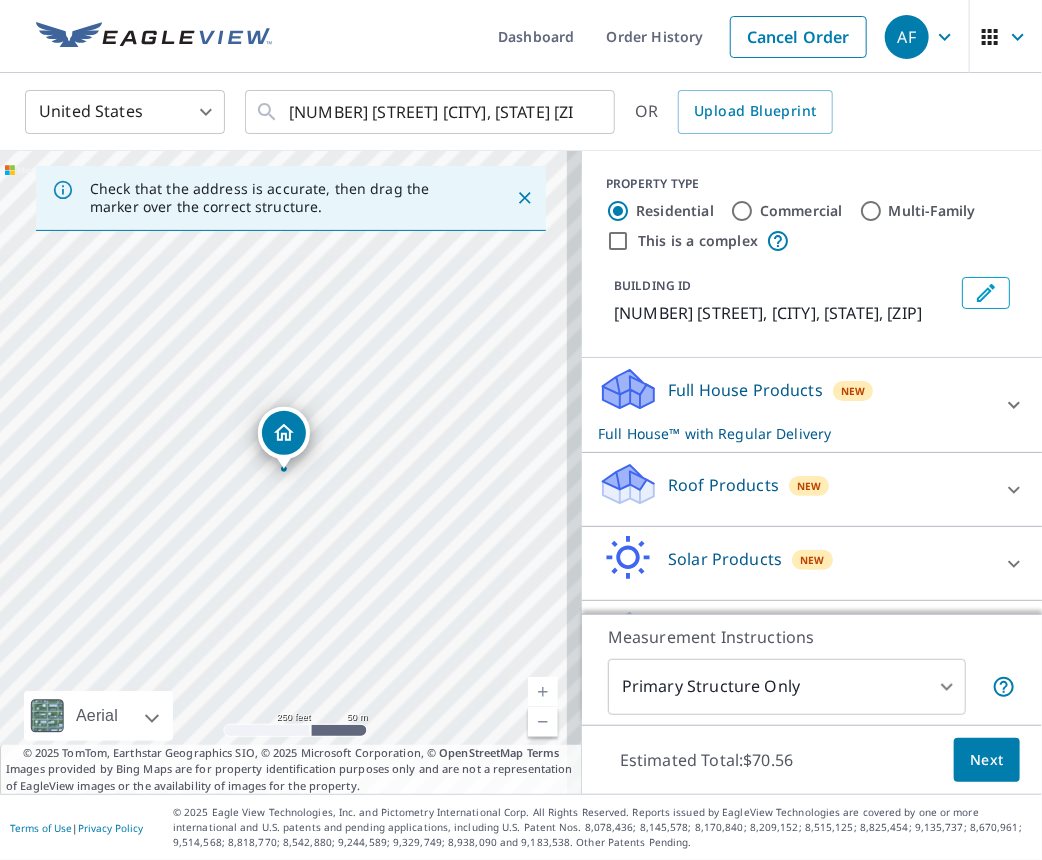 click on "Roof Products New" at bounding box center (794, 489) 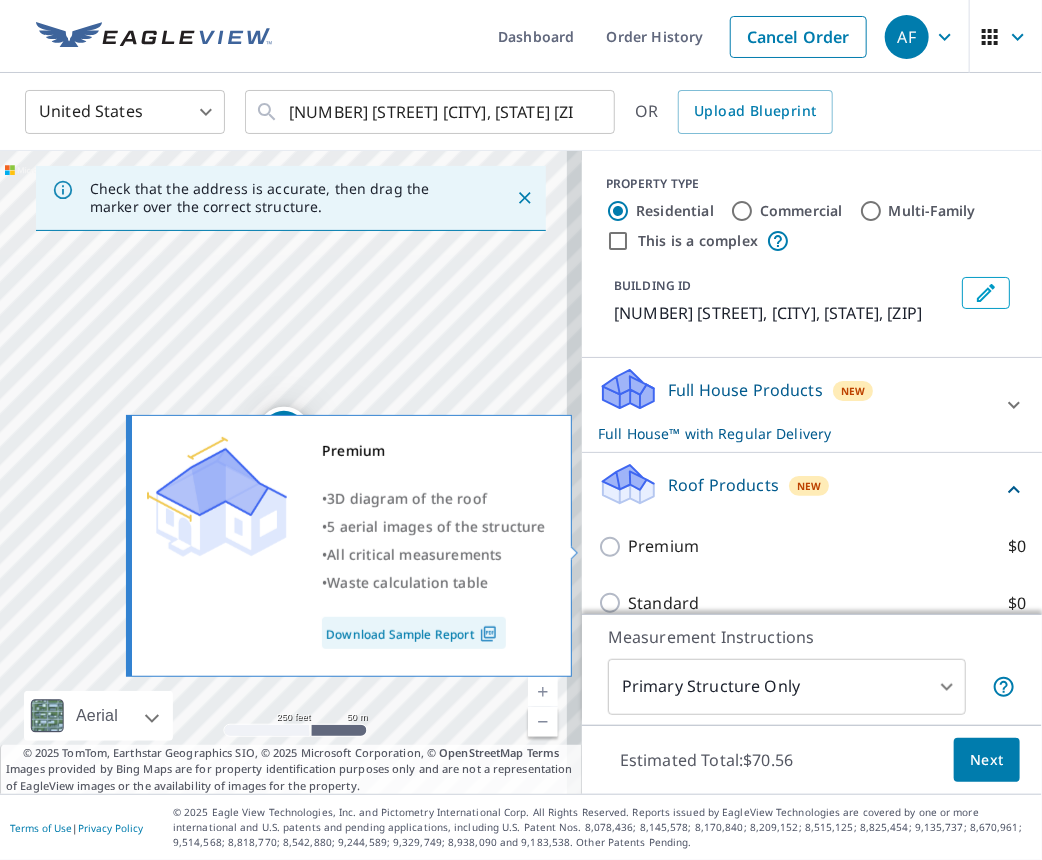 click on "Premium $0" at bounding box center [613, 547] 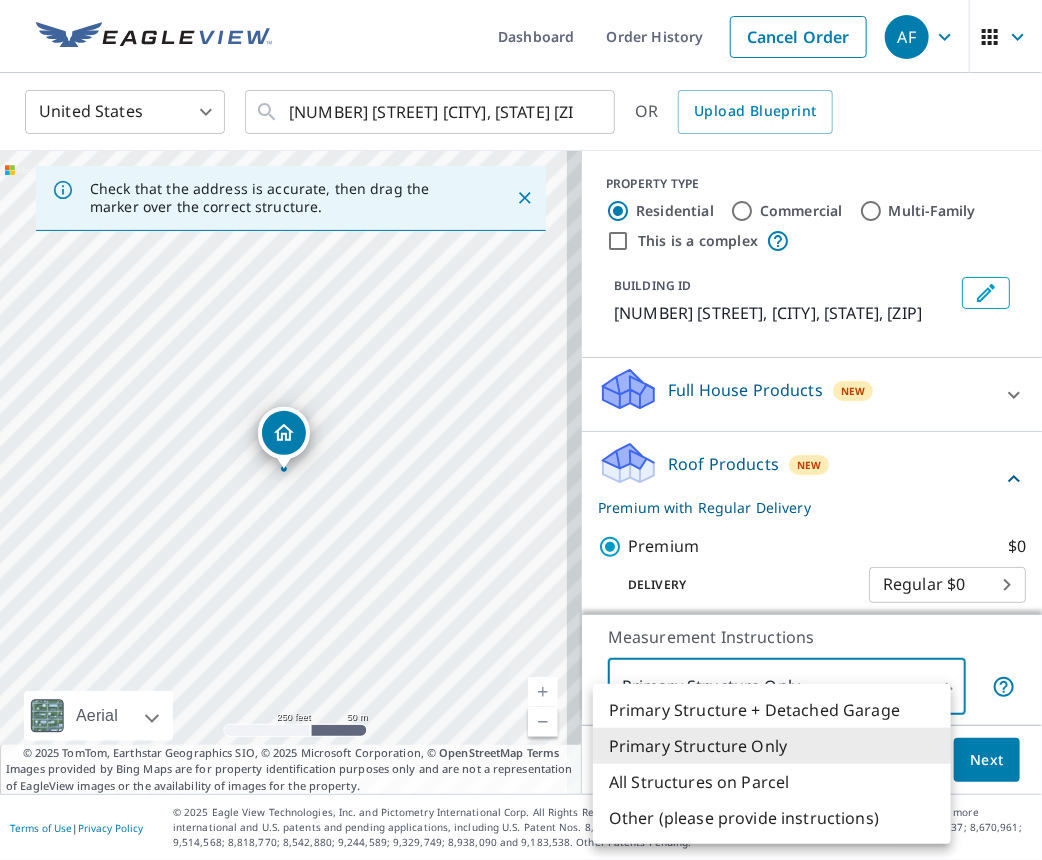 click on "[EMAIL]
[NUMBER] [STREET] [CITY], [STATE] [ZIP]
OR Upload Blueprint Check that the address is accurate, then drag the marker over the correct structure. [NUMBER] [STREET] [CITY], [STATE] [ZIP] Aerial Road A standard road map Aerial A detailed look from above Labels Labels 250 feet 50 m © [YEAR] TomTom, © Vexcel Imaging, © [YEAR] Microsoft Corporation,  © OpenStreetMap Terms © [YEAR] TomTom, Earthstar Geographics SIO, © [YEAR] Microsoft Corporation, ©   OpenStreetMap   Terms Images provided by Bing Maps are for property identification purposes only and are not a representation of EagleView images or the availability of images for the property. PROPERTY TYPE Residential Commercial Multi-Family This is a complex BUILDING ID [NUMBER] [STREET], [CITY], [STATE], [ZIP] Full House Products New Full House™ $[PRICE] Roof Products New Premium with Regular Delivery Premium $[PRICE] Delivery Regular $[PRICE] ​ Standard $[PRICE] Gutter $[PRICE] Bid Perfect™ $[PRICE] Solar Products New $[PRICE]" at bounding box center (521, 430) 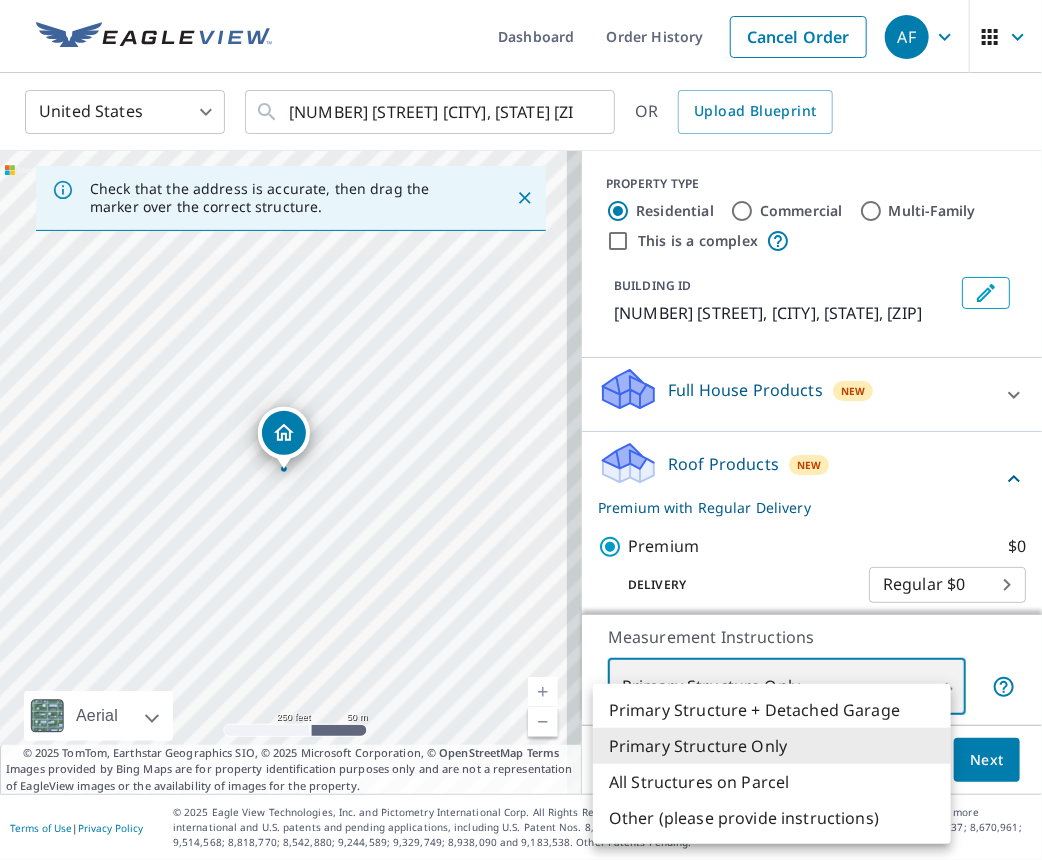 type on "3" 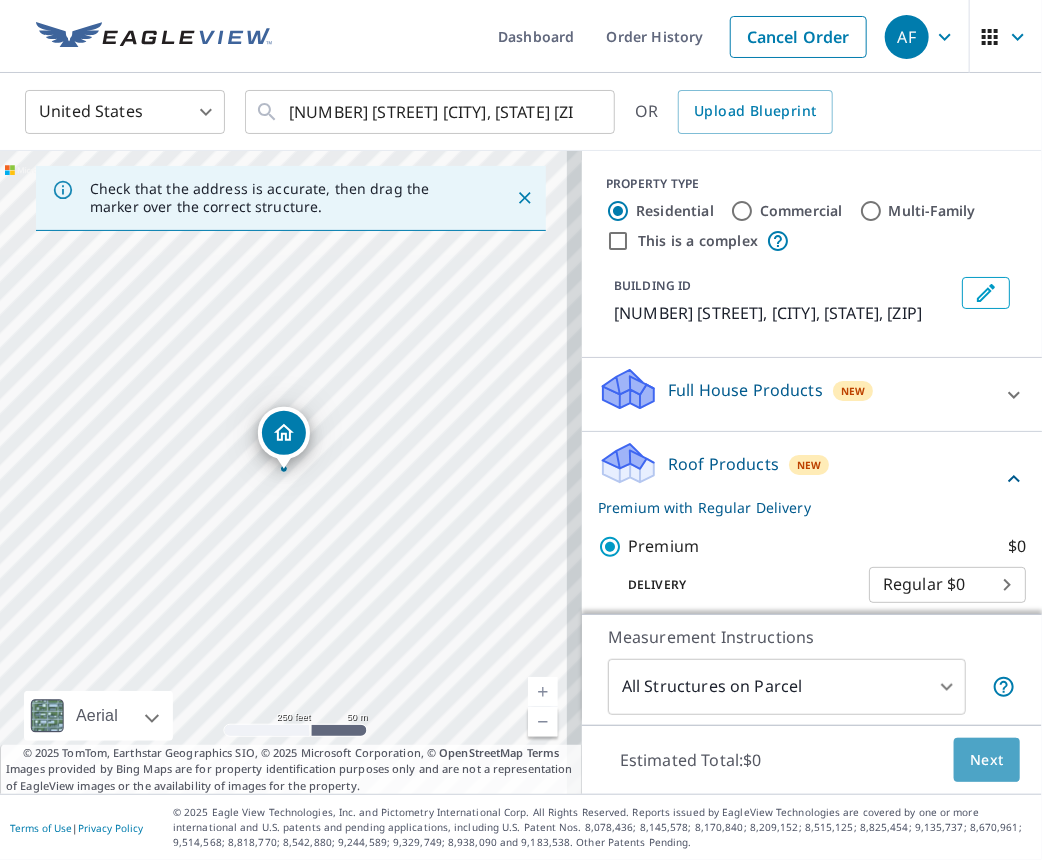 click on "Next" at bounding box center [987, 760] 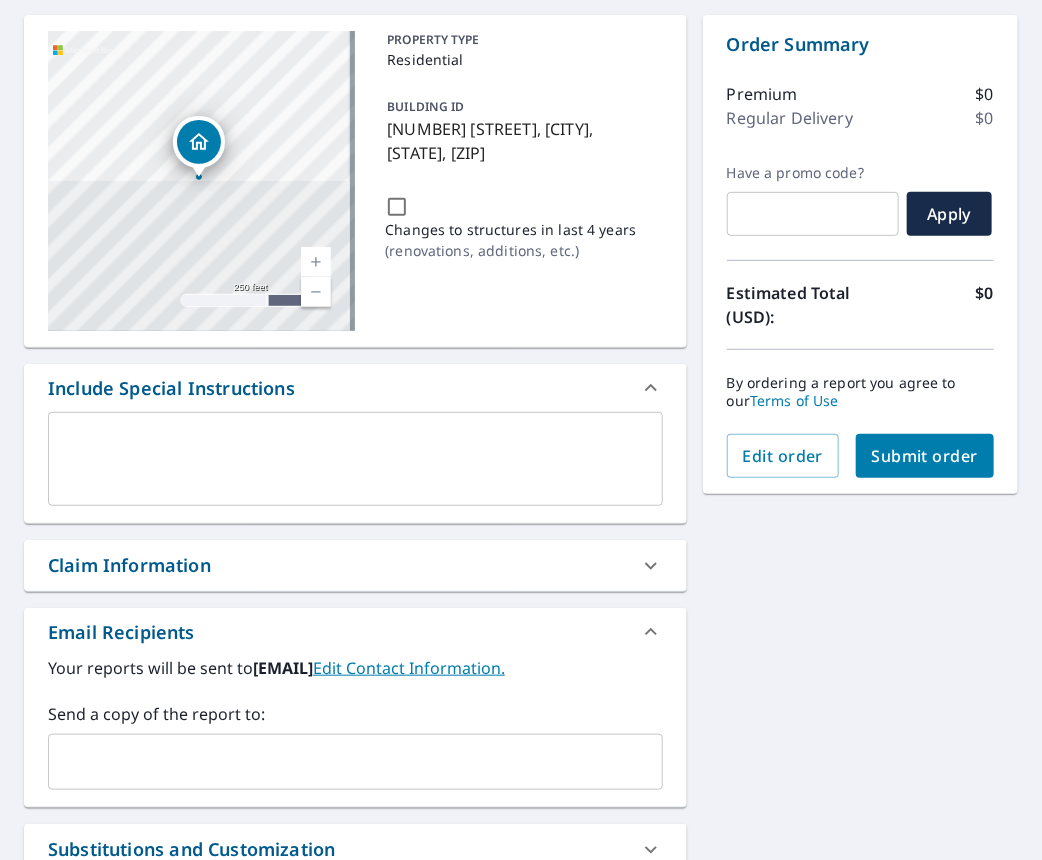 scroll, scrollTop: 207, scrollLeft: 0, axis: vertical 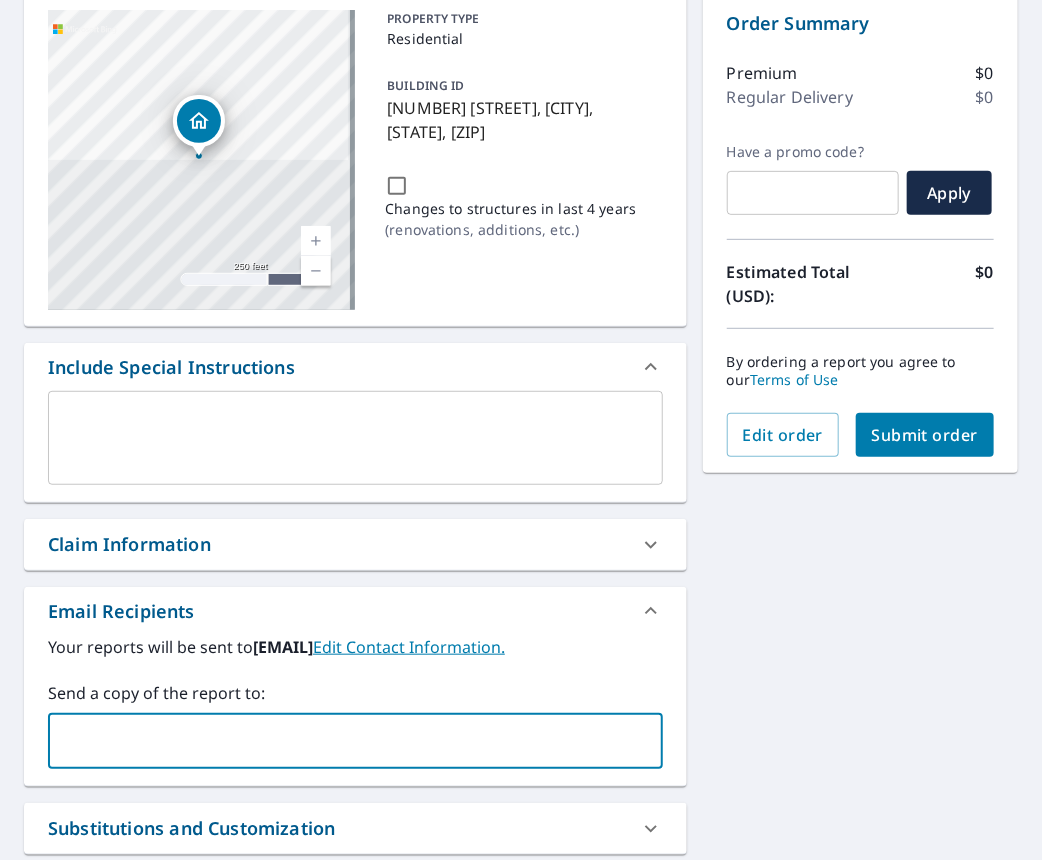 click at bounding box center [340, 741] 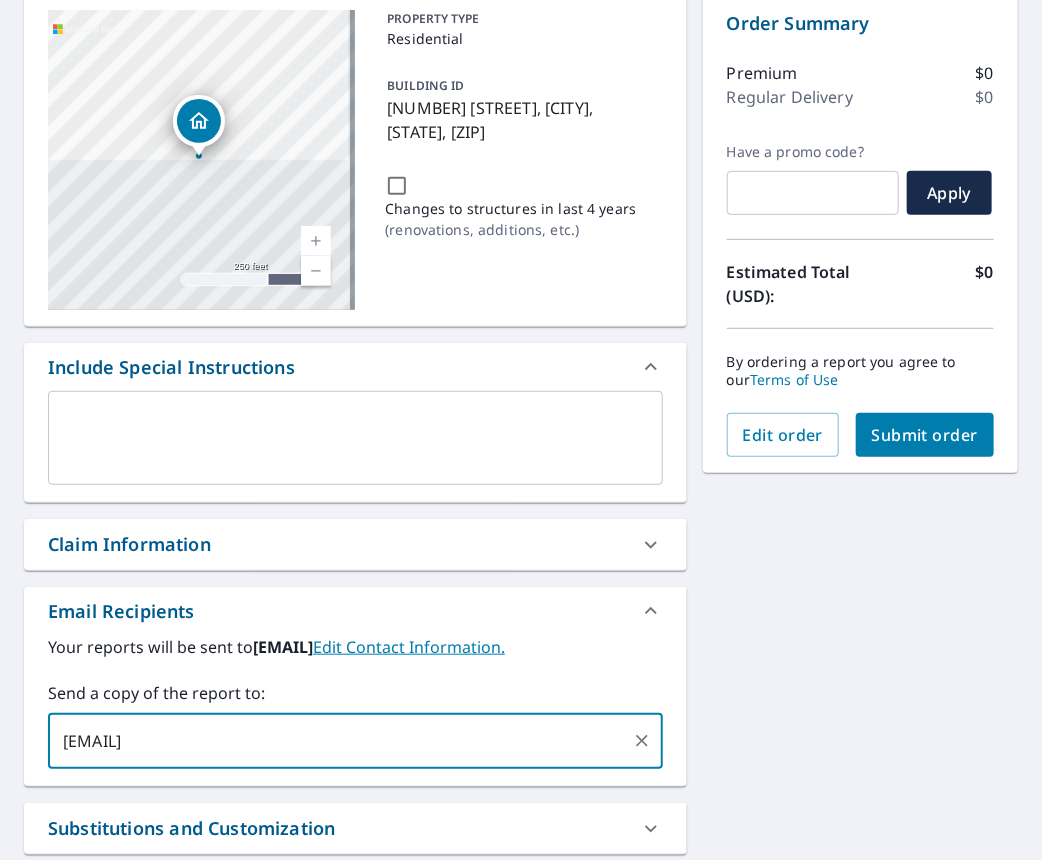 type on "[EMAIL]" 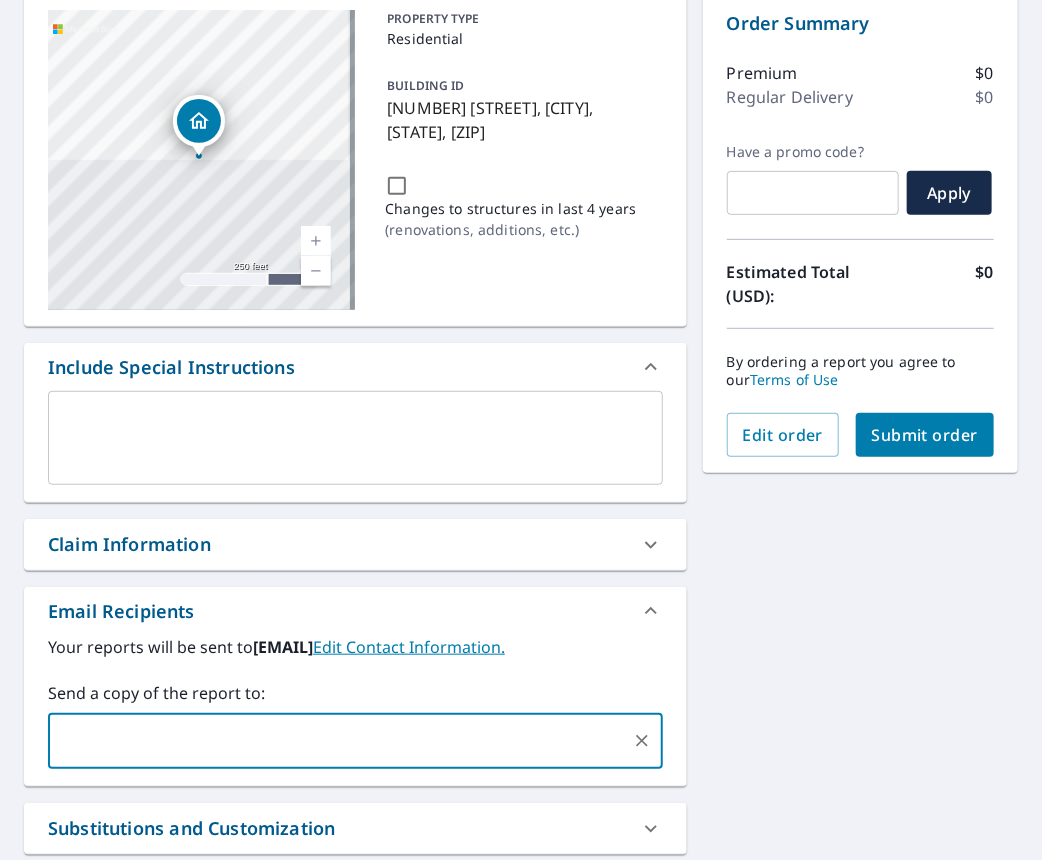 click on "Submit order" at bounding box center (925, 435) 